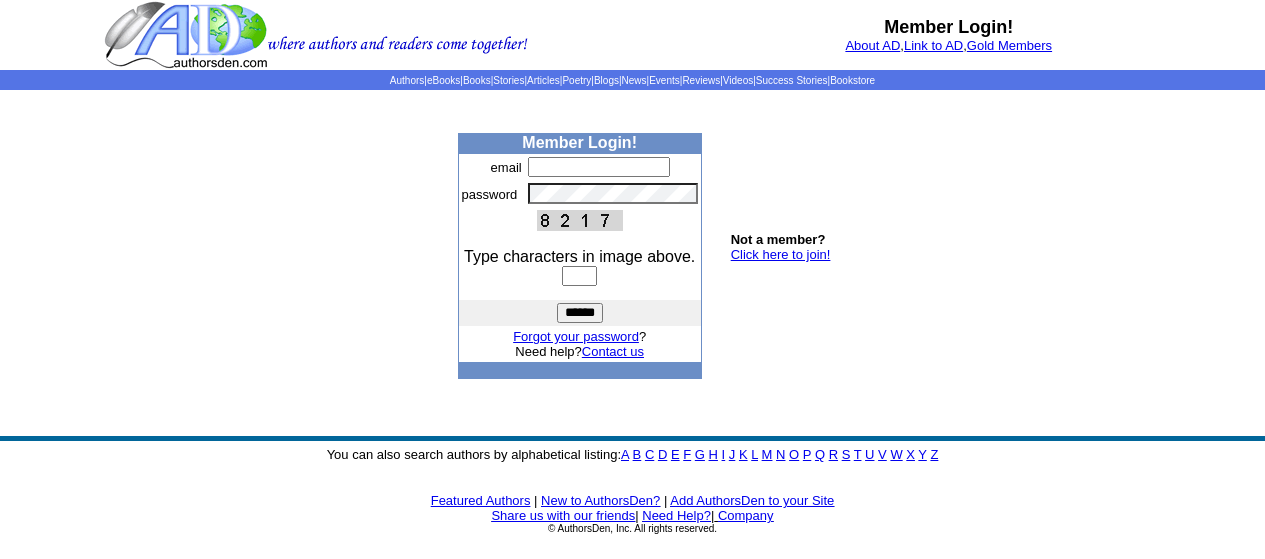 scroll, scrollTop: 0, scrollLeft: 0, axis: both 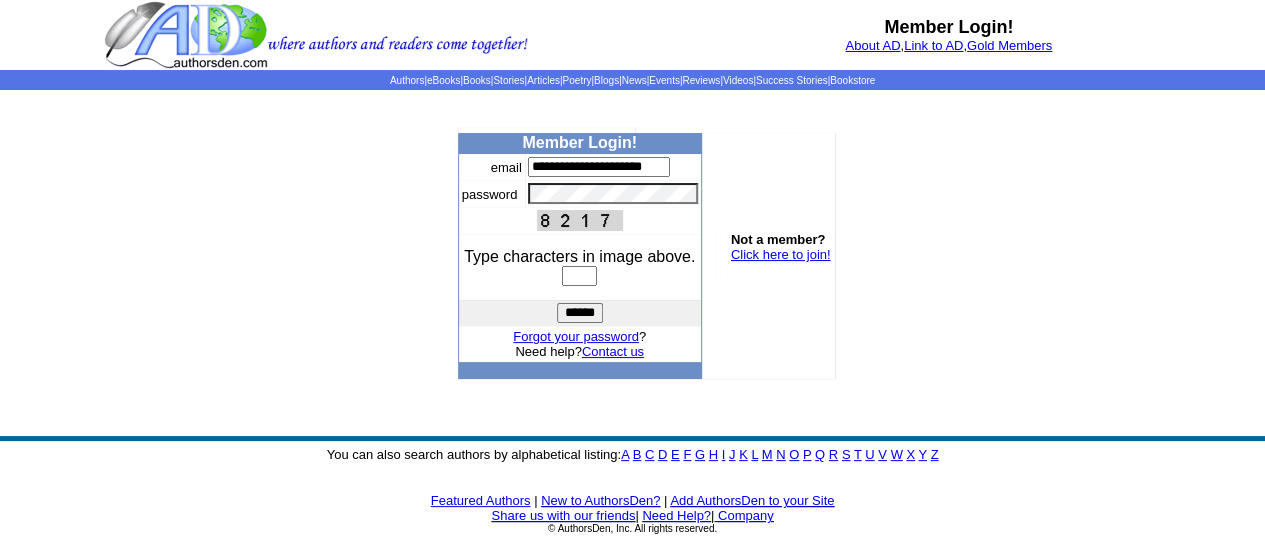 type on "**********" 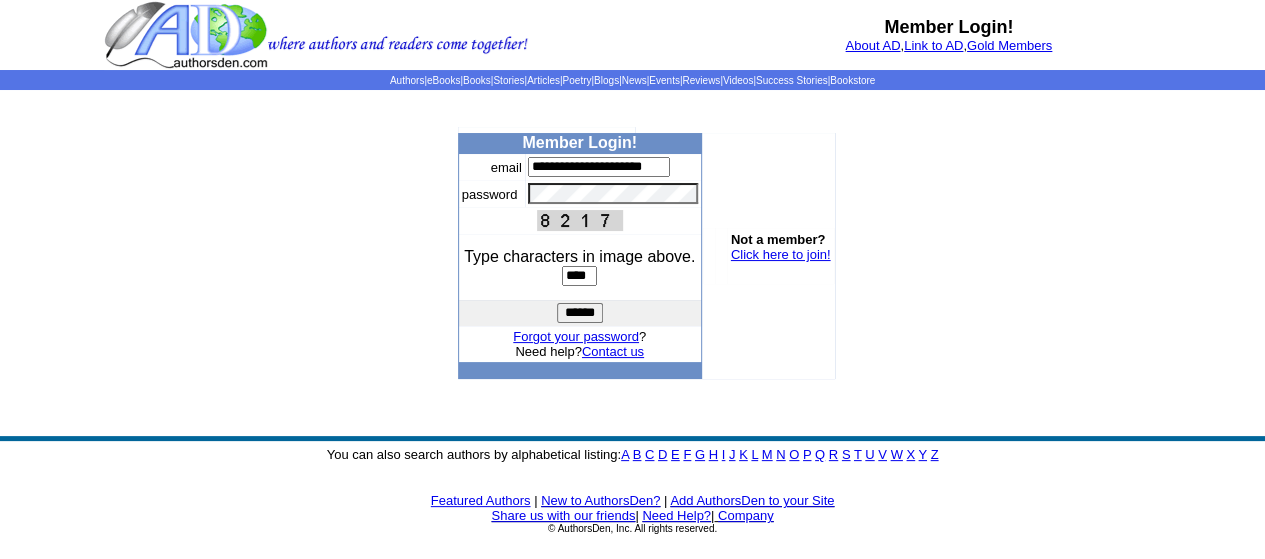 type on "****" 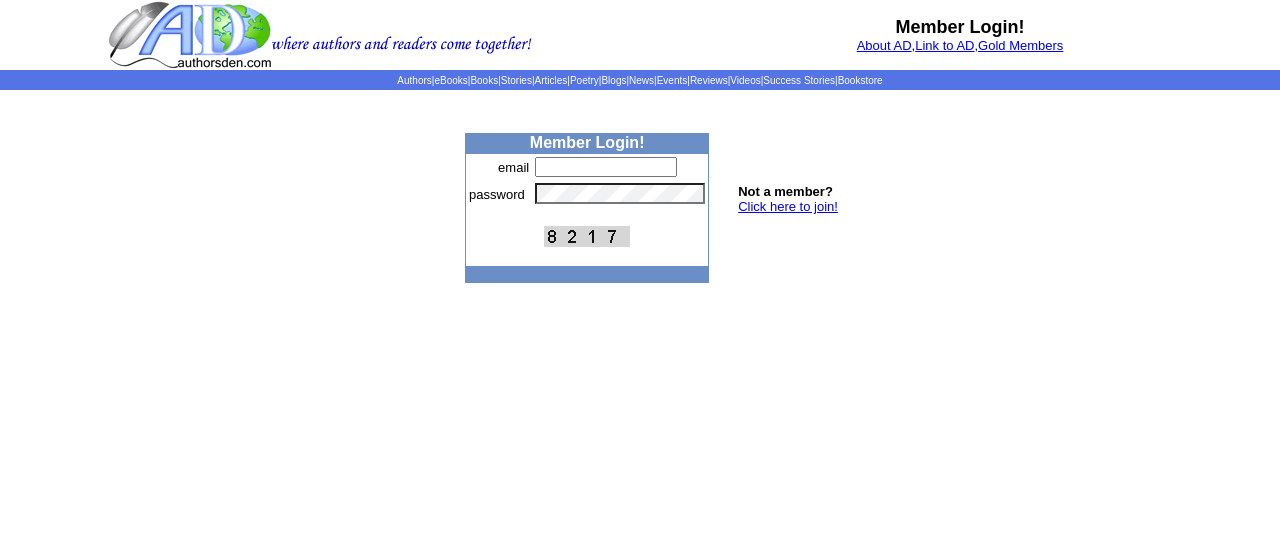 scroll, scrollTop: 0, scrollLeft: 0, axis: both 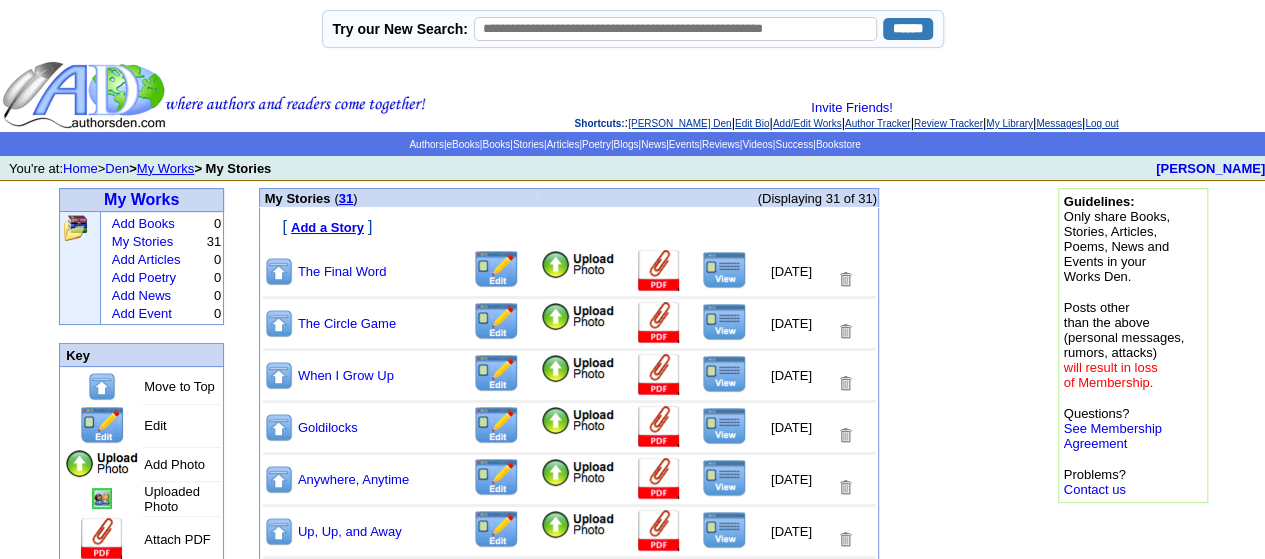 click on "Add a Story" at bounding box center (327, 227) 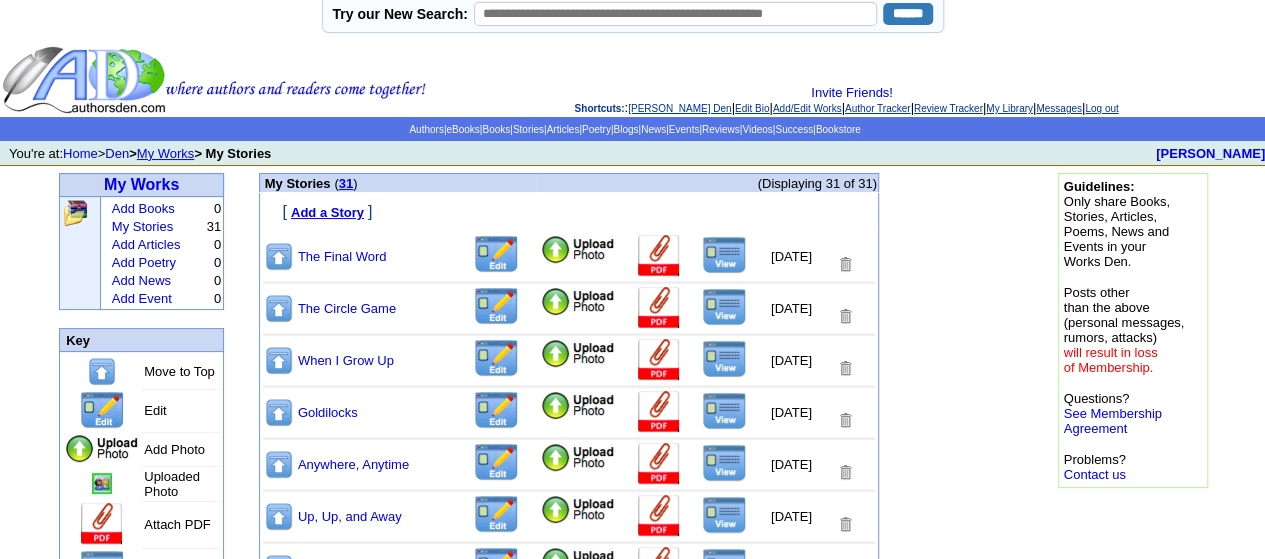scroll, scrollTop: 0, scrollLeft: 0, axis: both 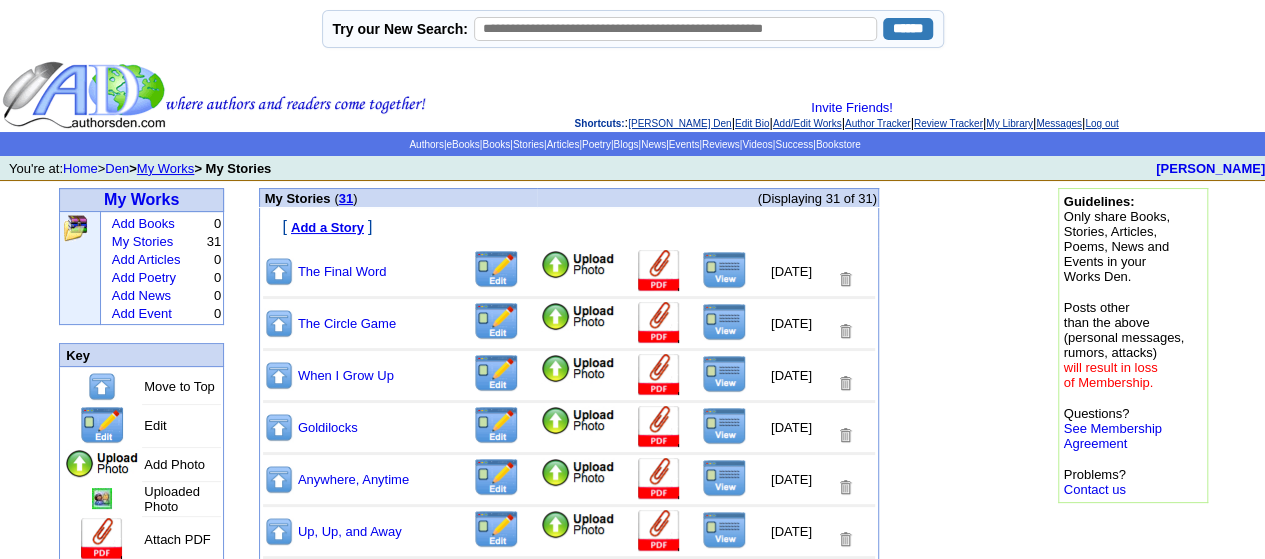 click on "Add a Story" at bounding box center [327, 227] 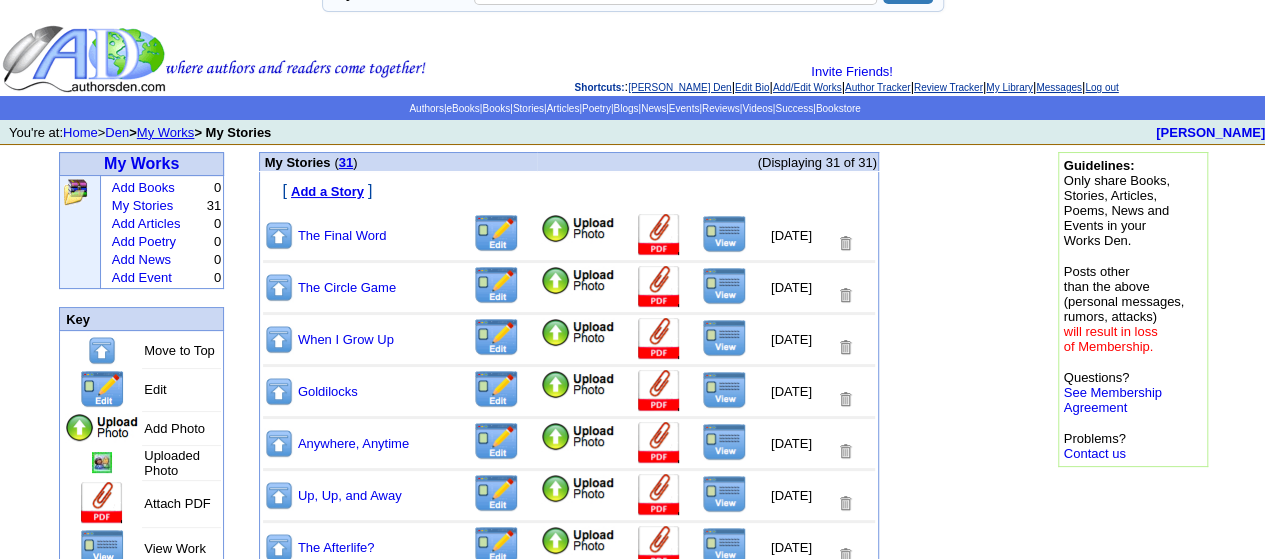 scroll, scrollTop: 0, scrollLeft: 0, axis: both 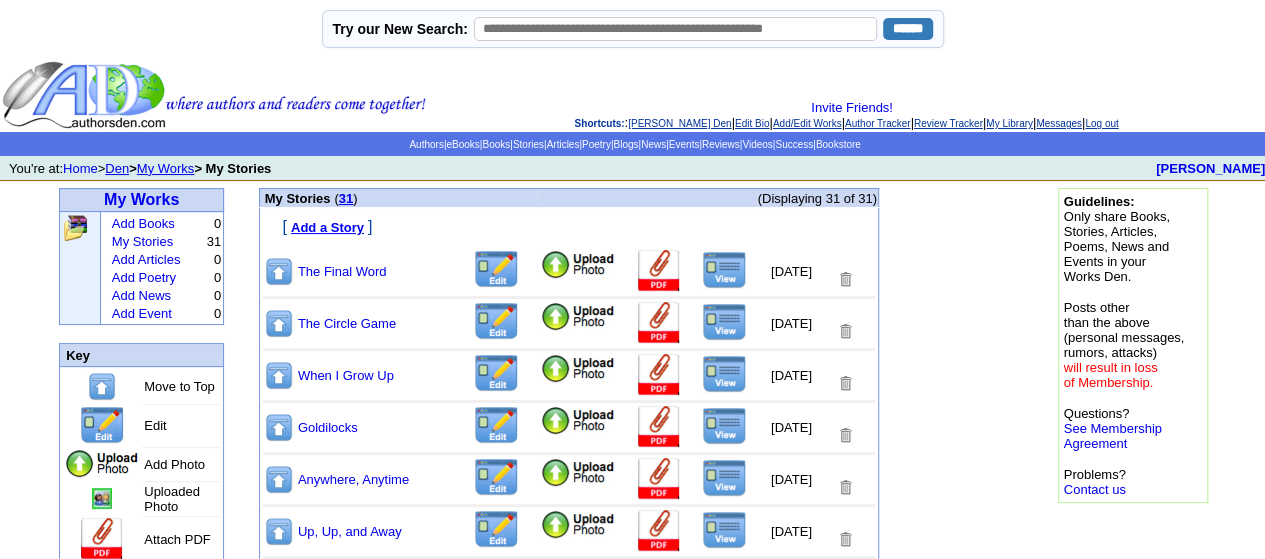 click on "Den" at bounding box center (117, 168) 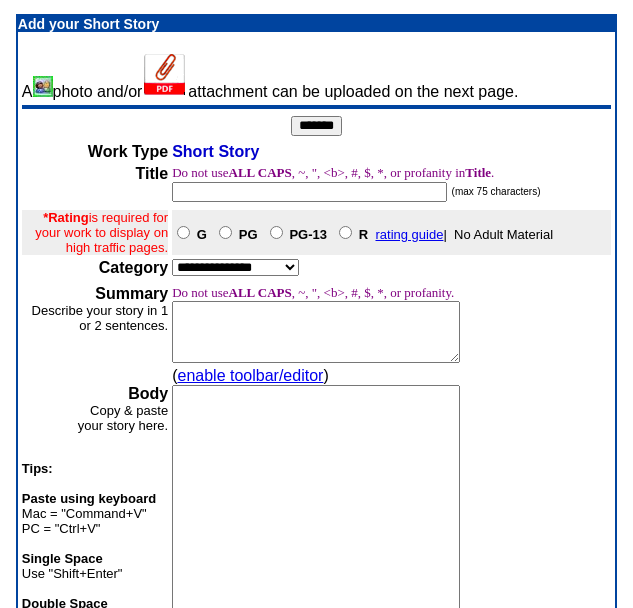 click on "Add your Short Story
A   photo and/or   attachment can be uploaded on the next page.
*******
Work
Type
Short Story
Title
Do not use  ALL CAPS , ~, ", <b>, #, $, *, or profanity in  Title .
(max 75 characters)
*Rating   G" at bounding box center (316, 464) 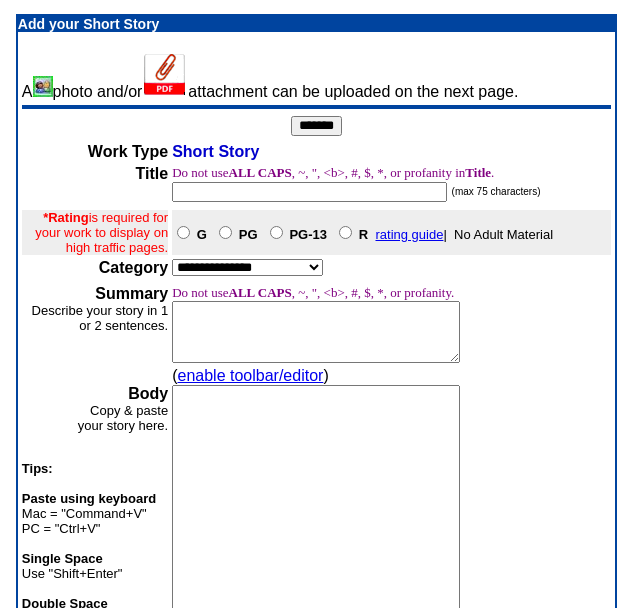 scroll, scrollTop: 0, scrollLeft: 0, axis: both 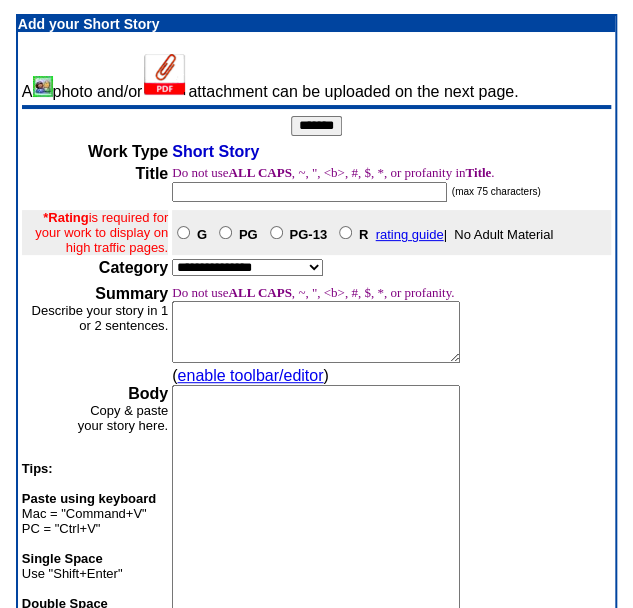 click at bounding box center (316, 528) 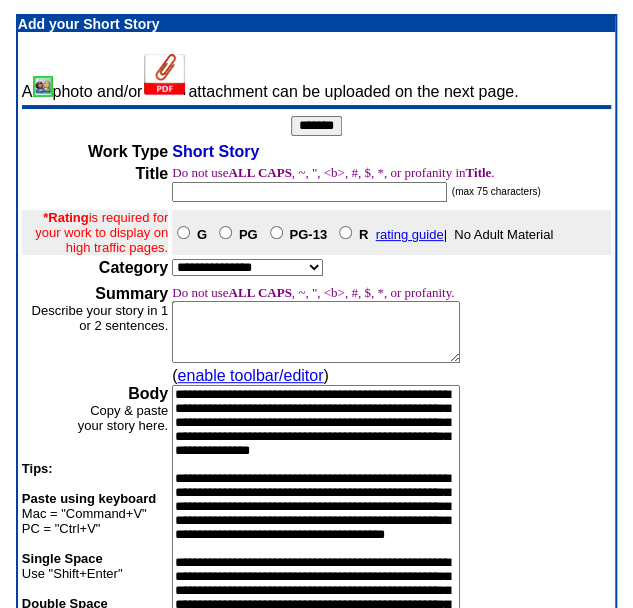 scroll, scrollTop: 95, scrollLeft: 0, axis: vertical 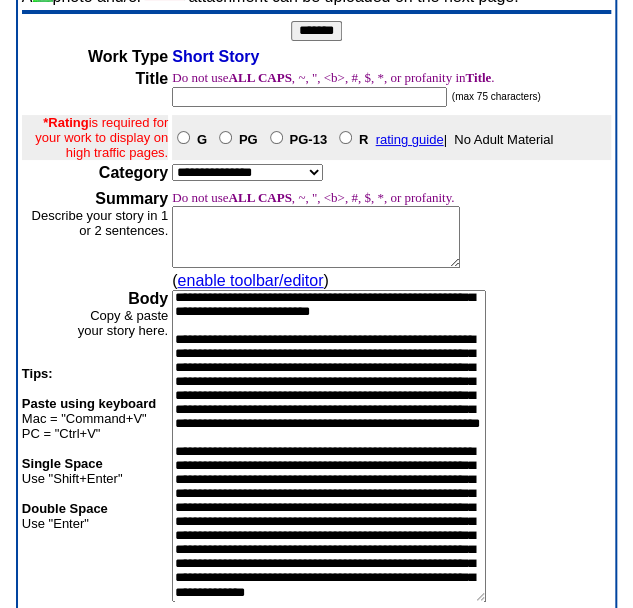 type on "**********" 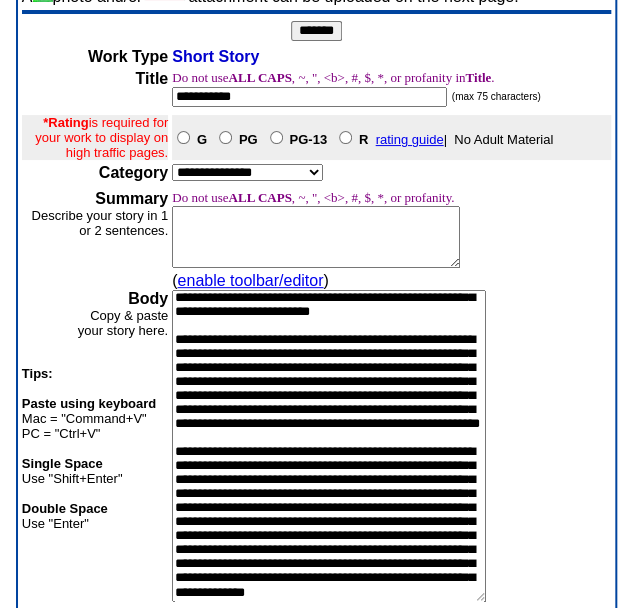 type on "**********" 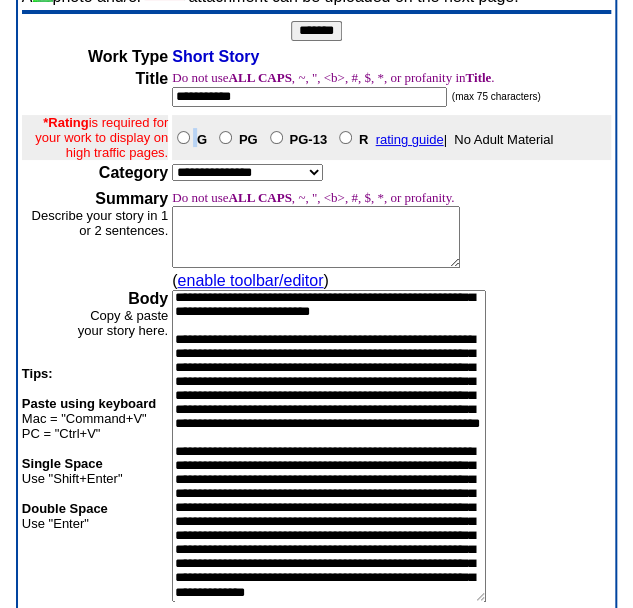 click on "G
PG
PG-13
R
rating guide  |  No Adult Material" at bounding box center [391, 137] 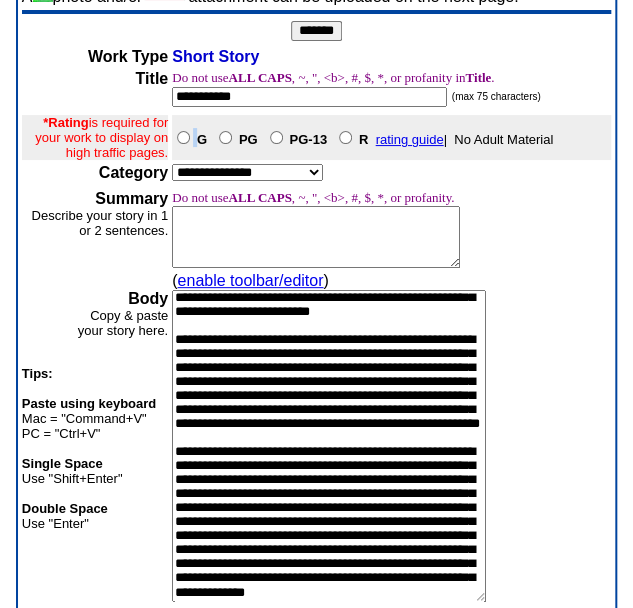 click on "**********" at bounding box center [247, 172] 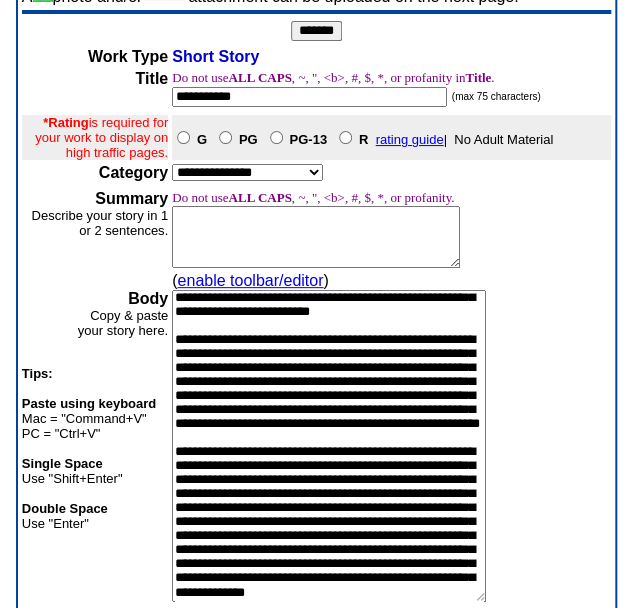 click at bounding box center (316, 237) 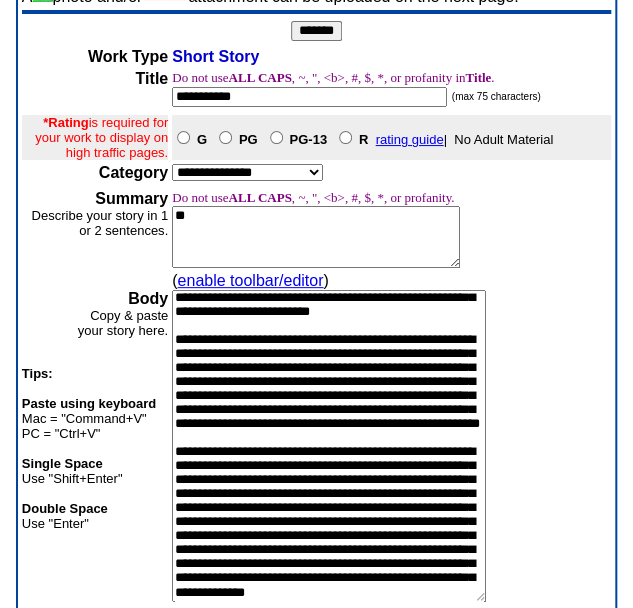 type on "*" 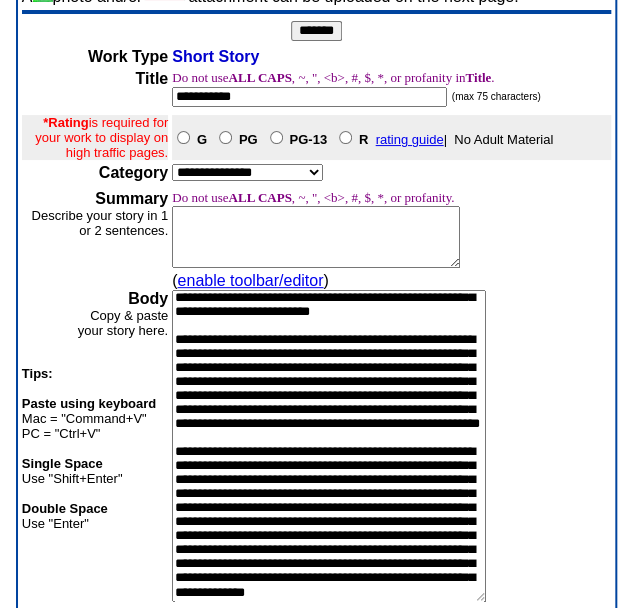 type on "*" 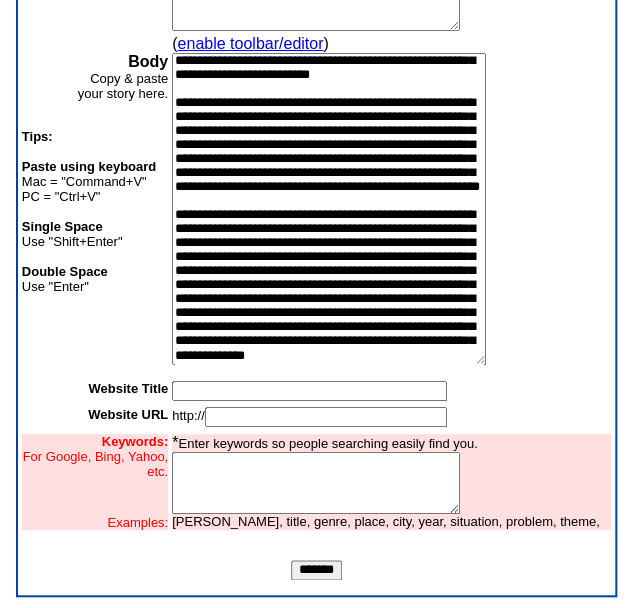 scroll, scrollTop: 348, scrollLeft: 0, axis: vertical 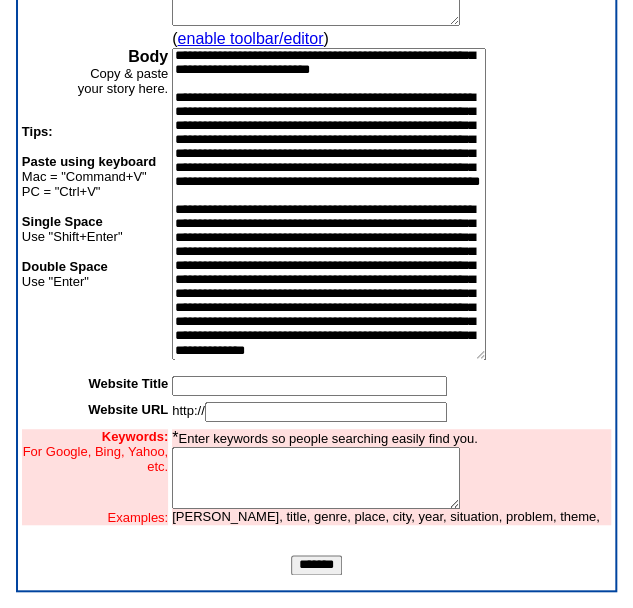 type on "**********" 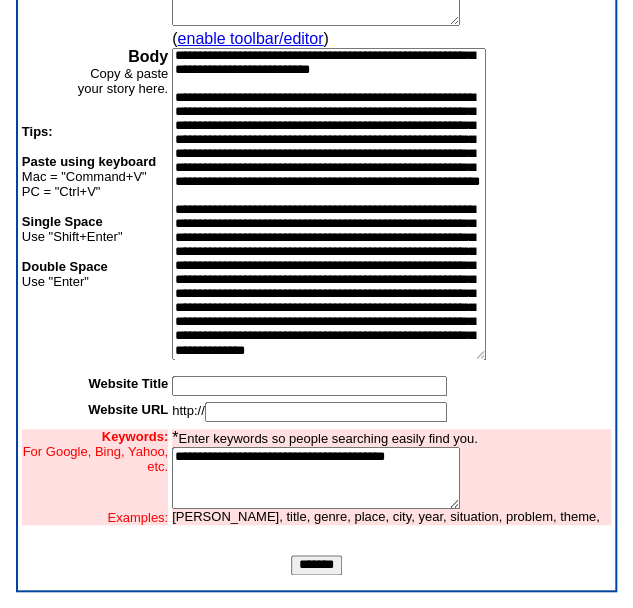 type on "**********" 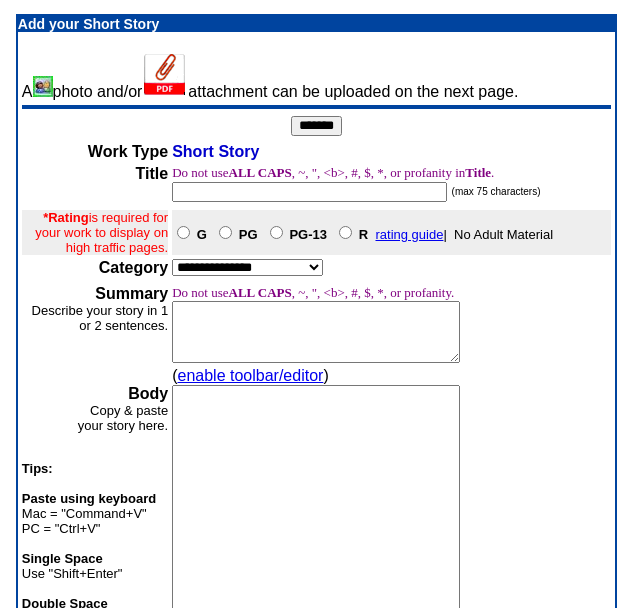scroll, scrollTop: 0, scrollLeft: 0, axis: both 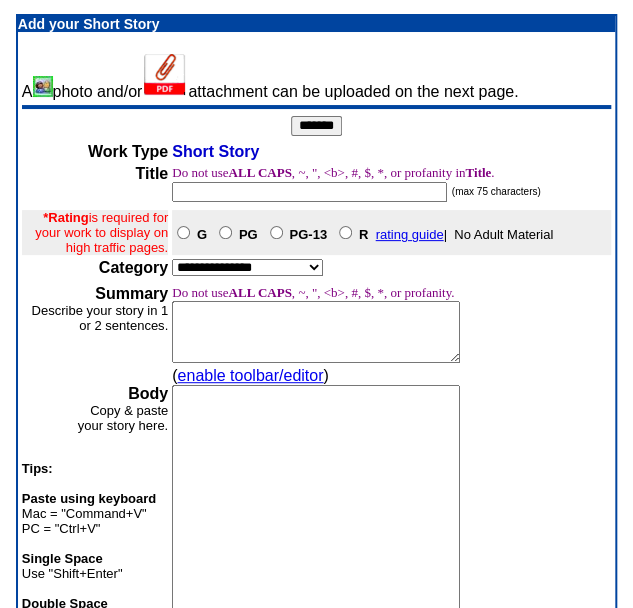 click at bounding box center (316, 528) 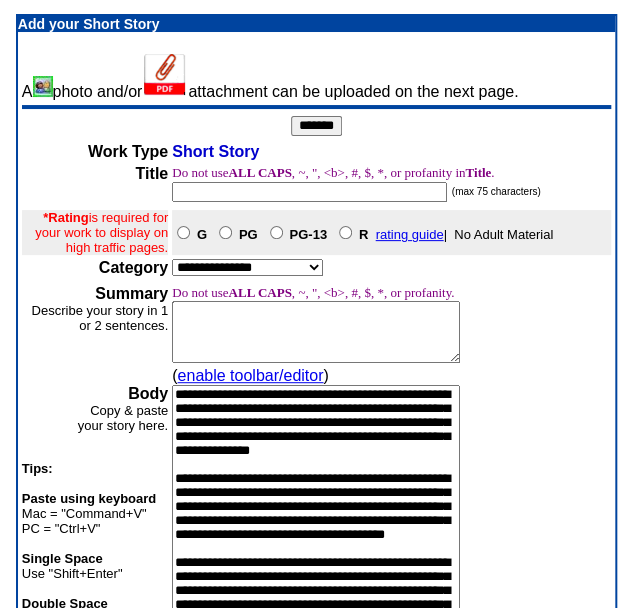 scroll, scrollTop: 95, scrollLeft: 0, axis: vertical 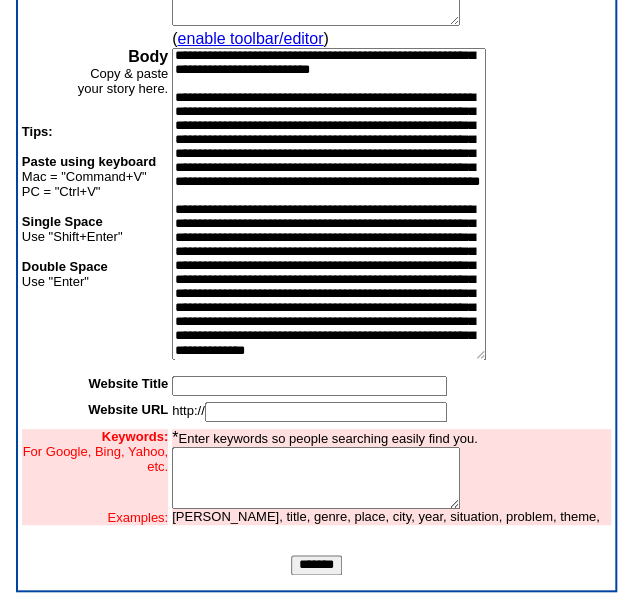 type on "**********" 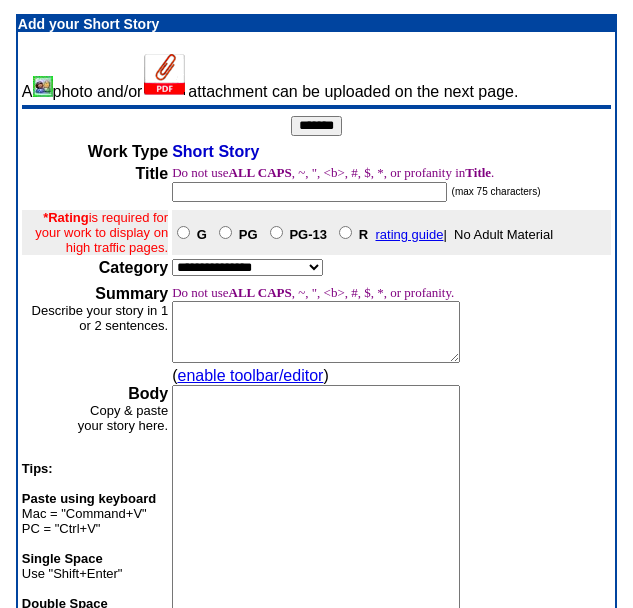 scroll, scrollTop: 0, scrollLeft: 0, axis: both 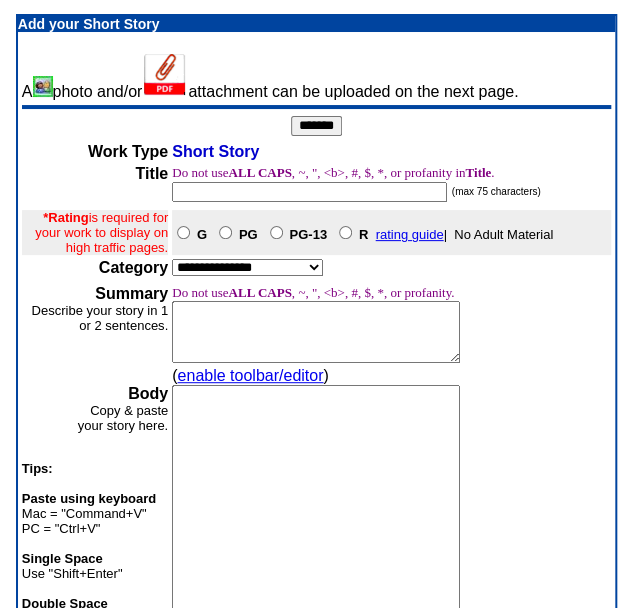 click at bounding box center [309, 192] 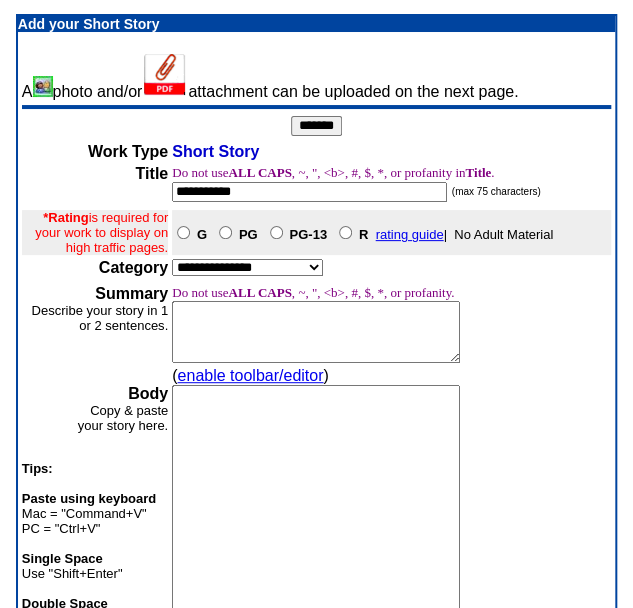 type on "**********" 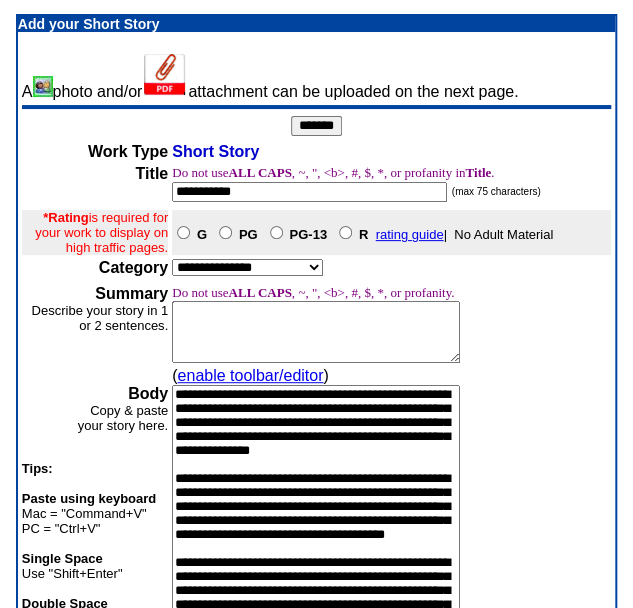 scroll, scrollTop: 1240, scrollLeft: 0, axis: vertical 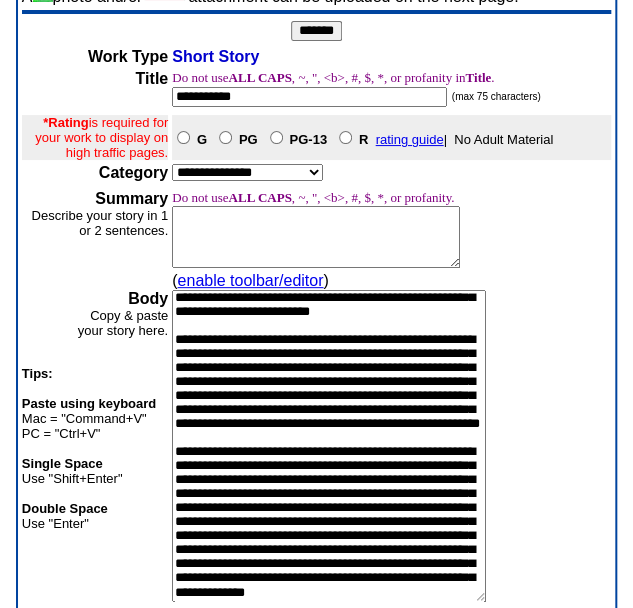 type on "**********" 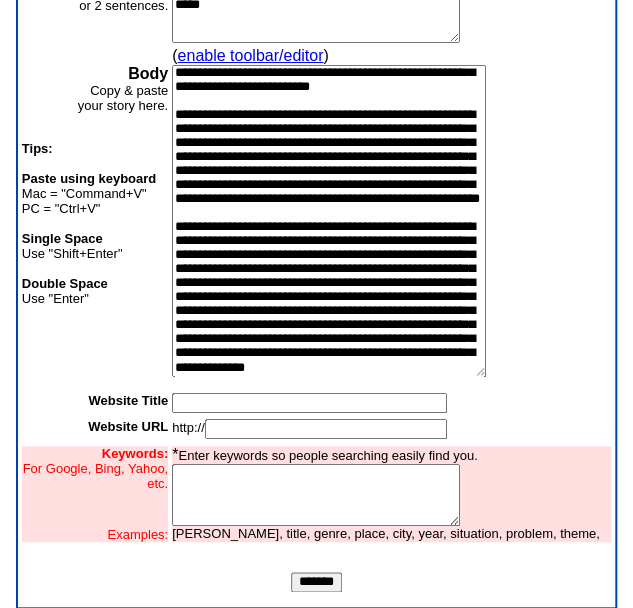 scroll, scrollTop: 348, scrollLeft: 0, axis: vertical 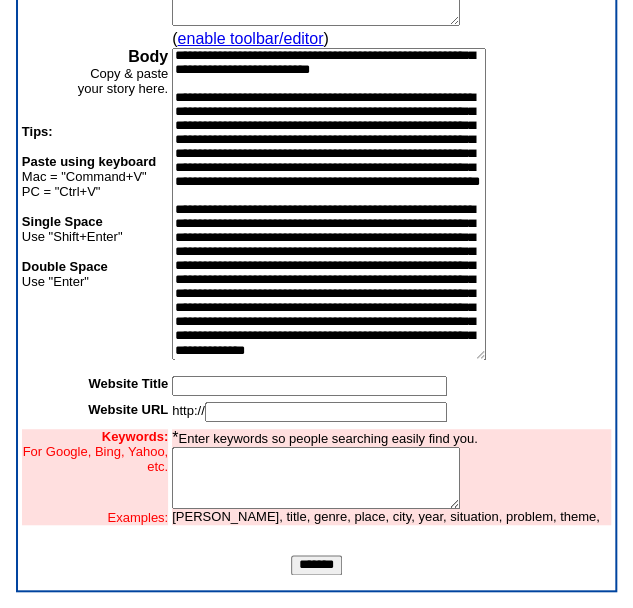 type on "**********" 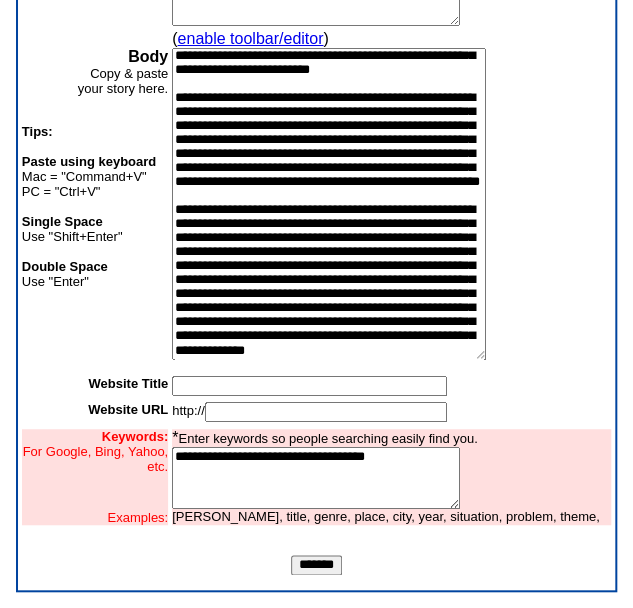 type on "**********" 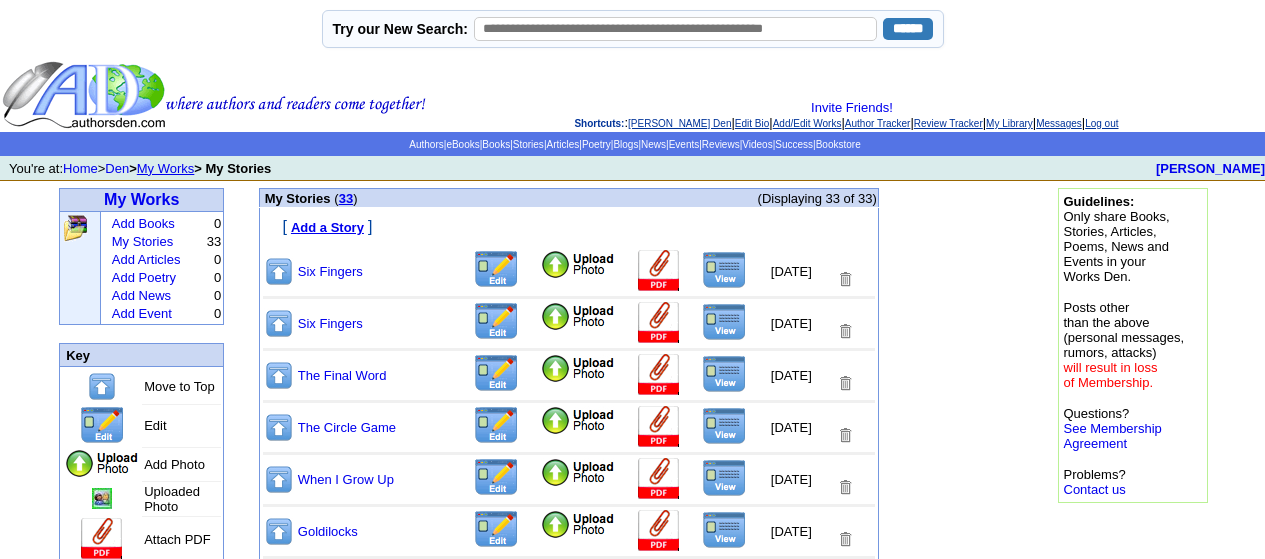 scroll, scrollTop: 0, scrollLeft: 0, axis: both 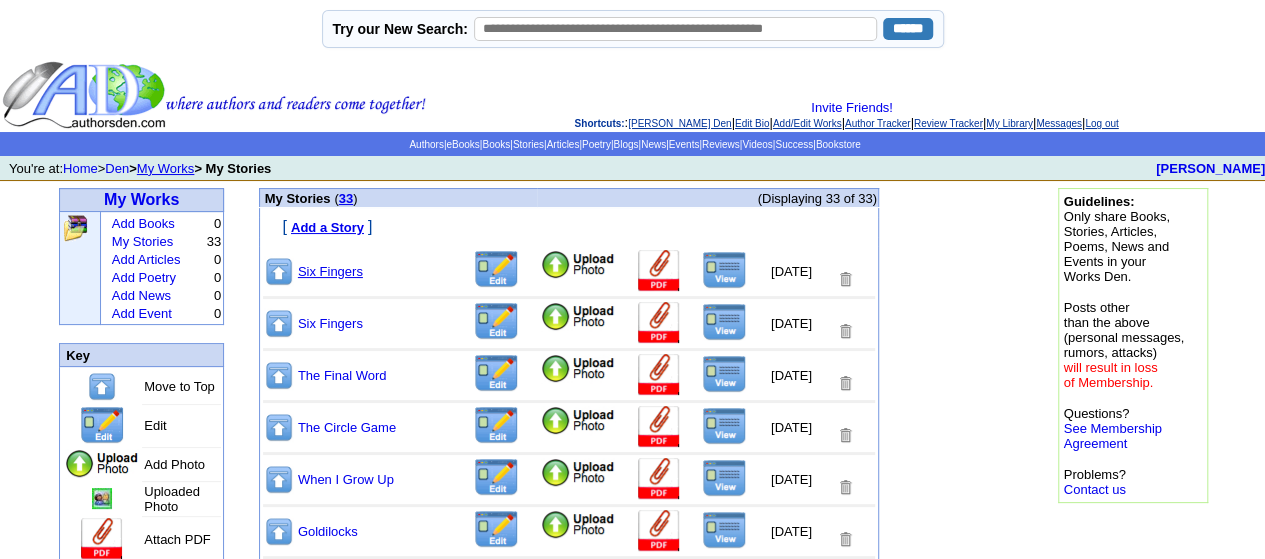 click on "Six Fingers" at bounding box center [330, 271] 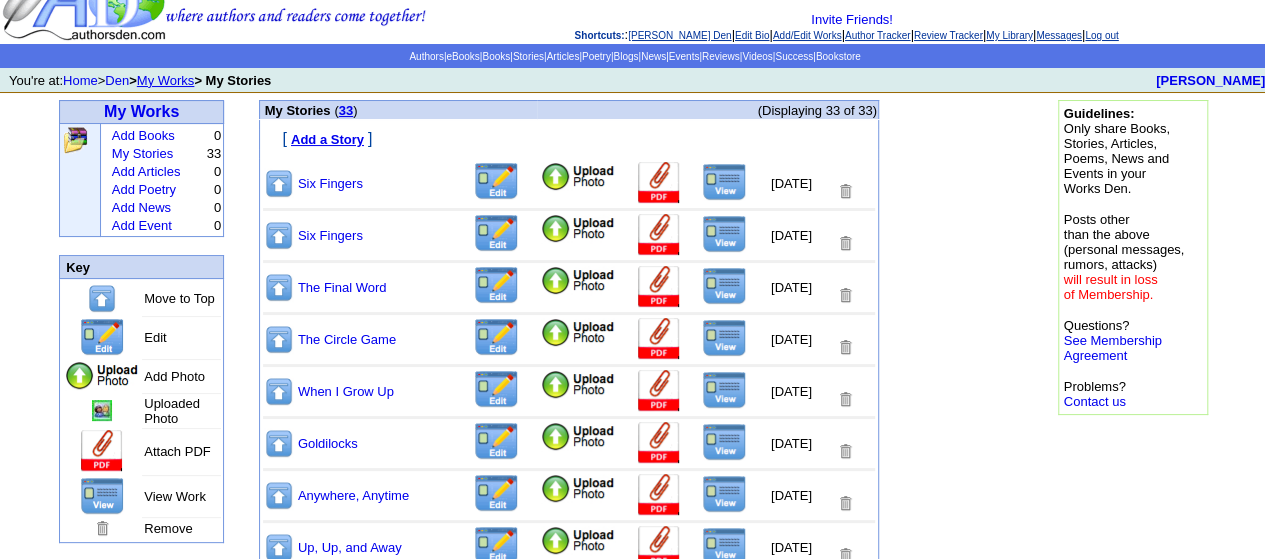 scroll, scrollTop: 0, scrollLeft: 0, axis: both 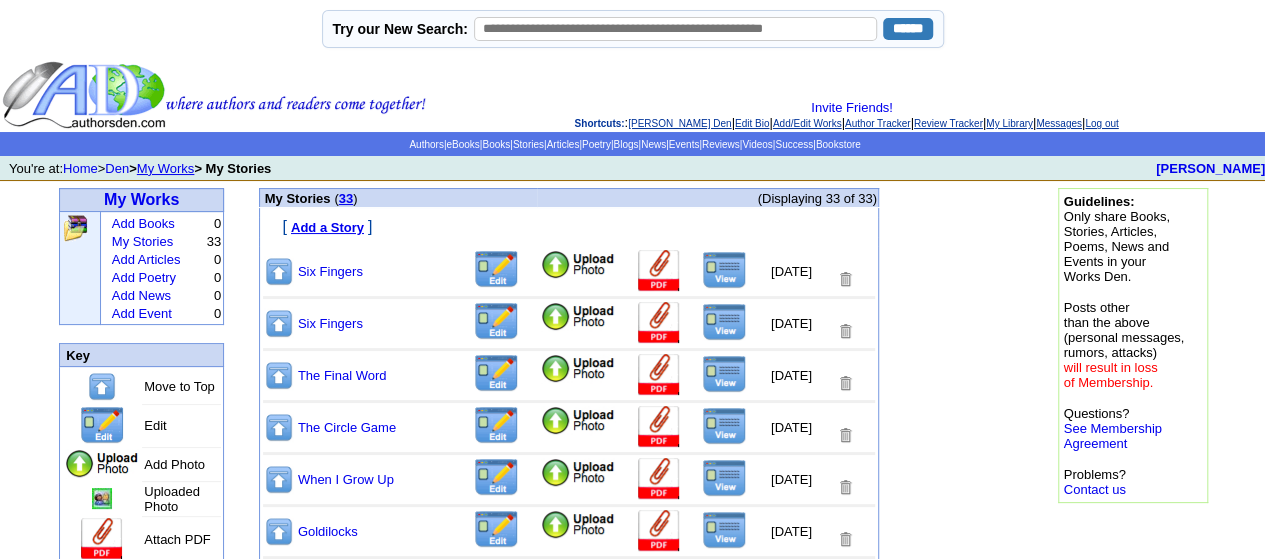 click at bounding box center (214, 95) 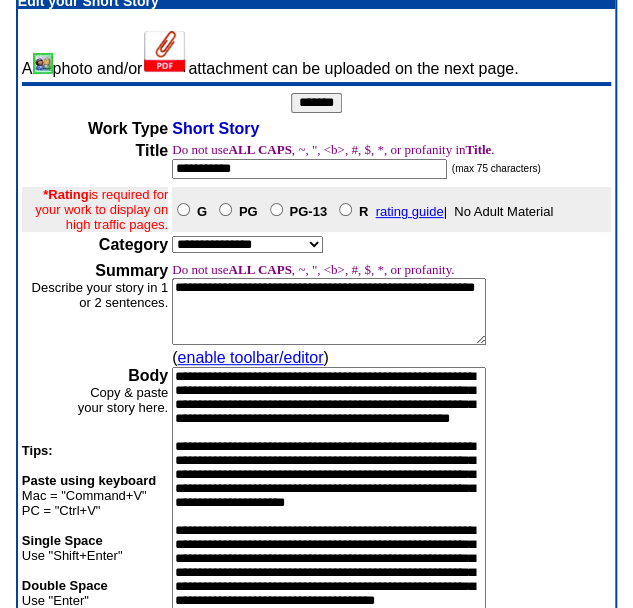 scroll, scrollTop: 0, scrollLeft: 0, axis: both 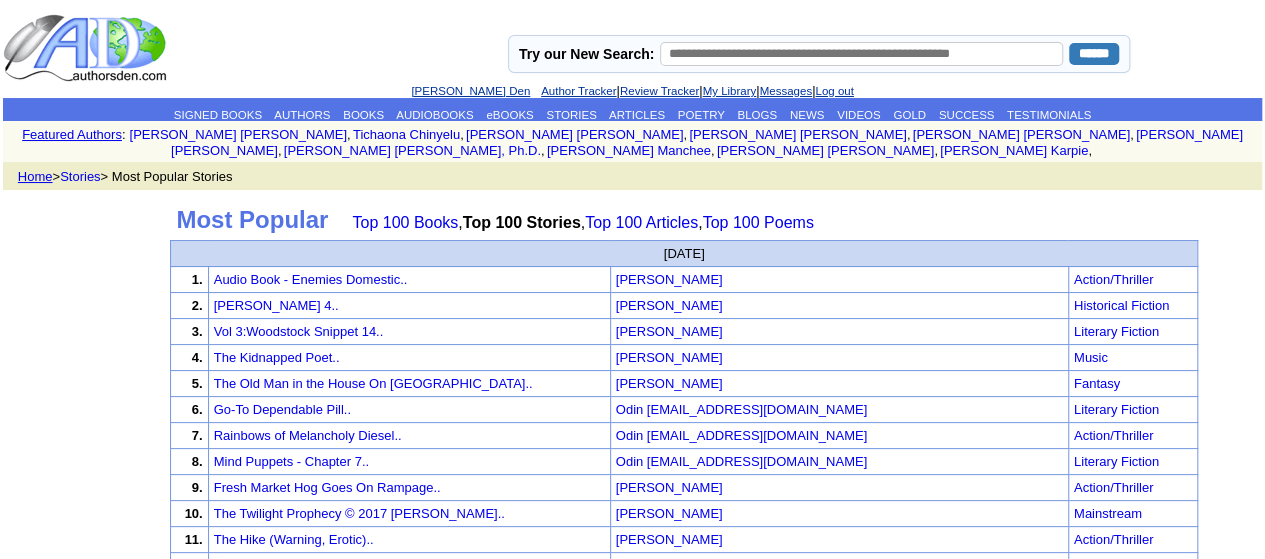 click on "[PERSON_NAME] Den" at bounding box center [470, 91] 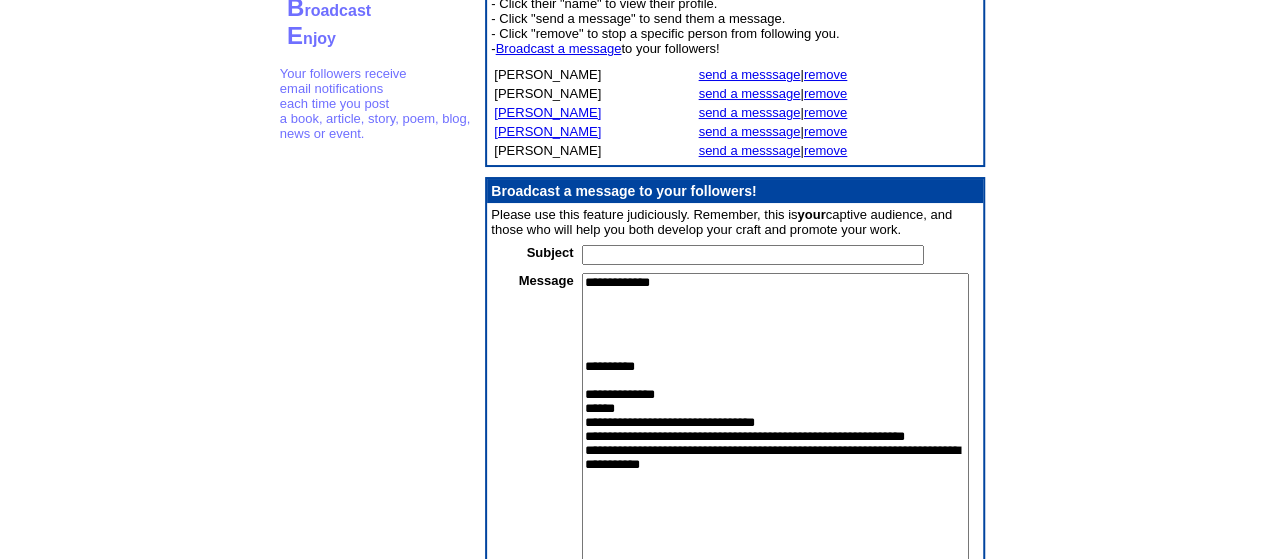 scroll, scrollTop: 280, scrollLeft: 0, axis: vertical 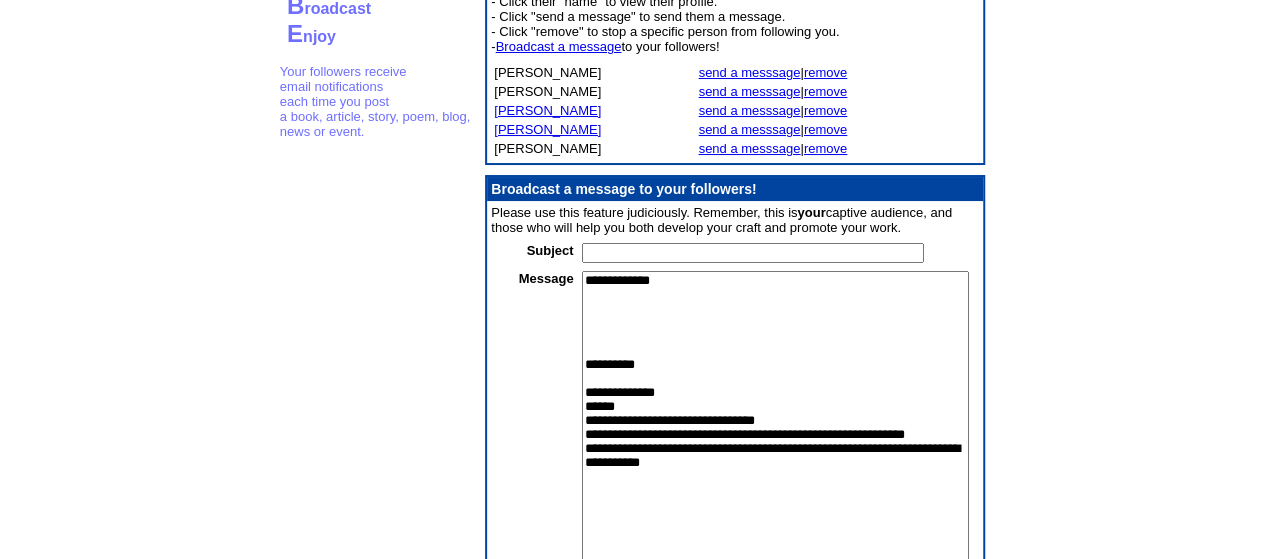 click on "[PERSON_NAME]" at bounding box center (547, 129) 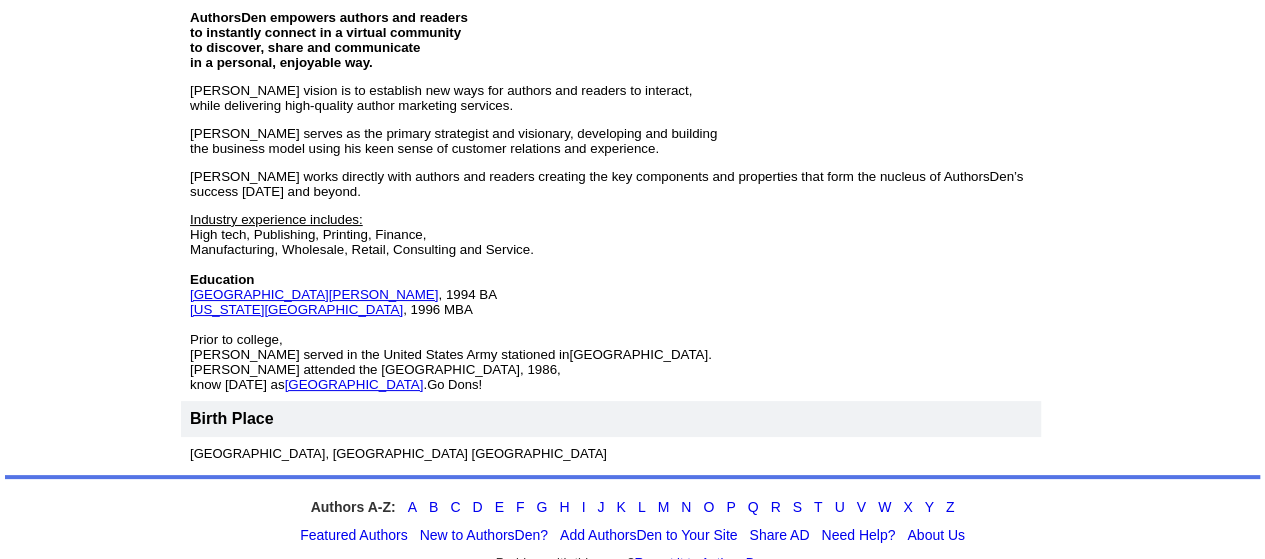 scroll, scrollTop: 680, scrollLeft: 0, axis: vertical 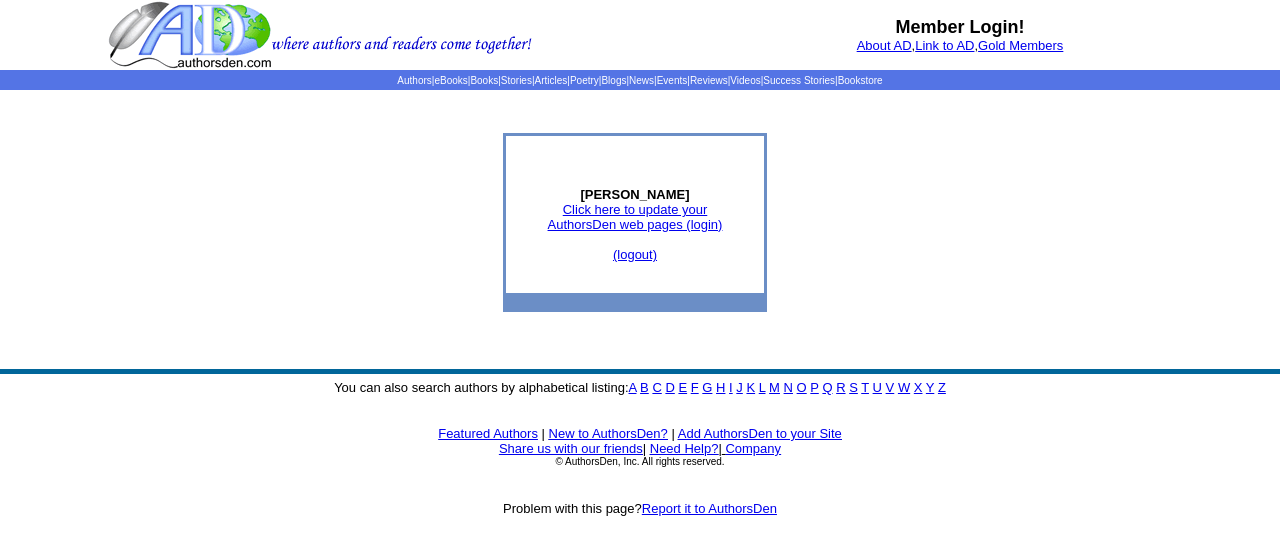 click on "Click here to update your AuthorsDen web pages (login)" at bounding box center [635, 217] 